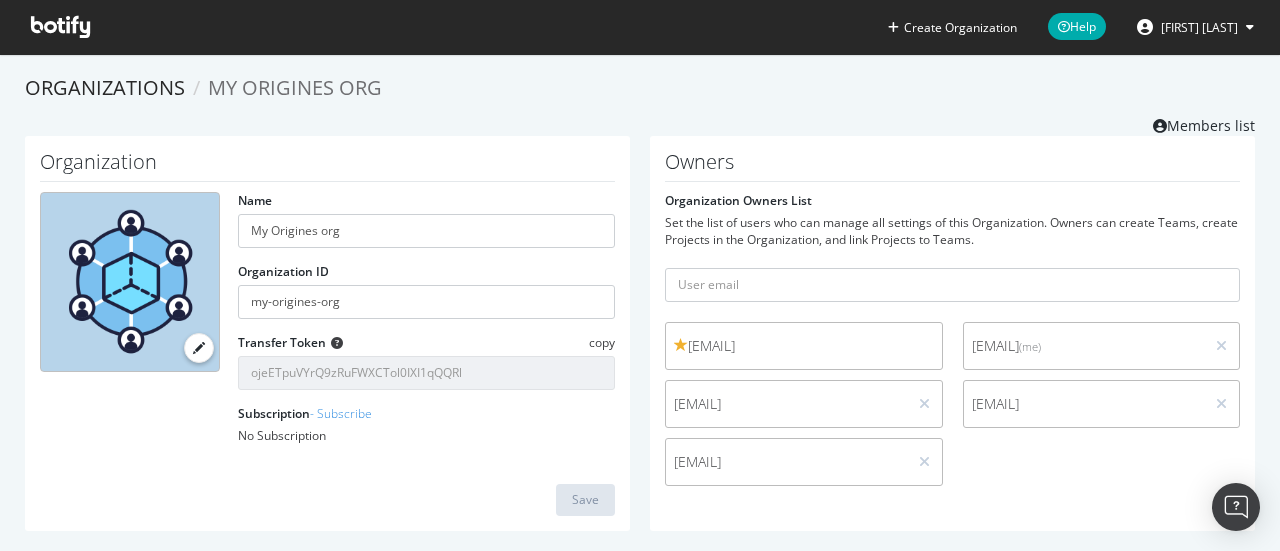 scroll, scrollTop: 0, scrollLeft: 0, axis: both 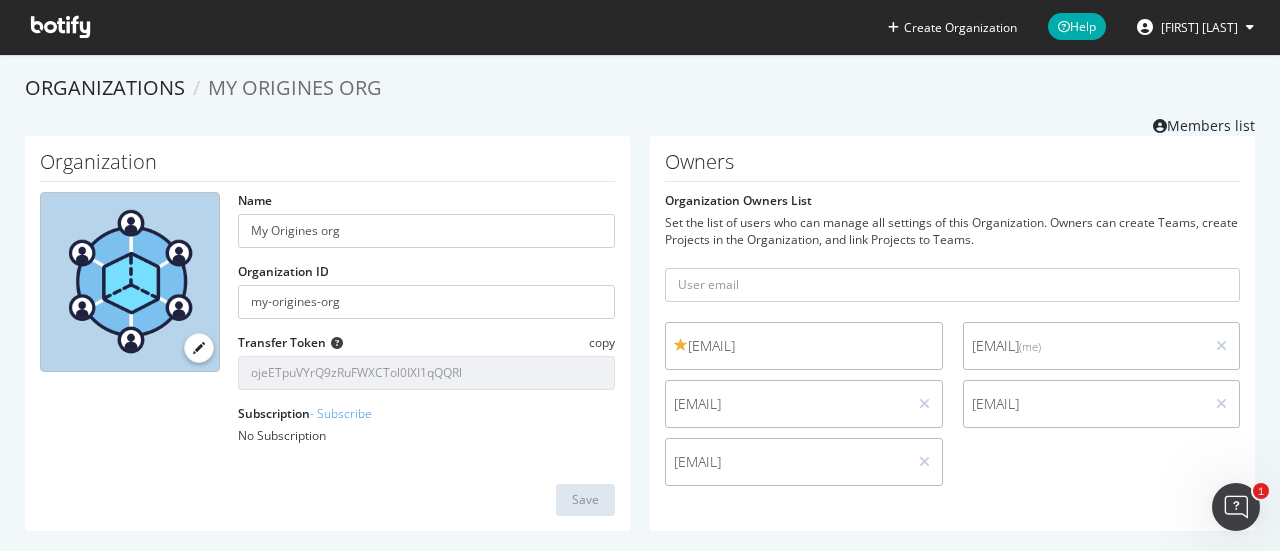 click at bounding box center [60, 27] 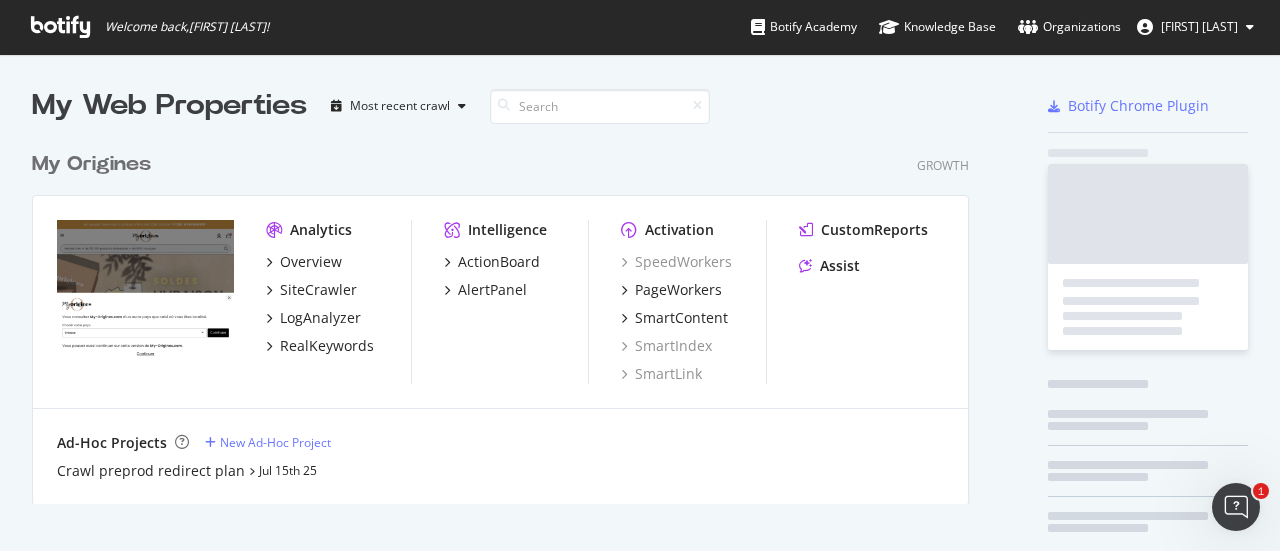 scroll, scrollTop: 16, scrollLeft: 16, axis: both 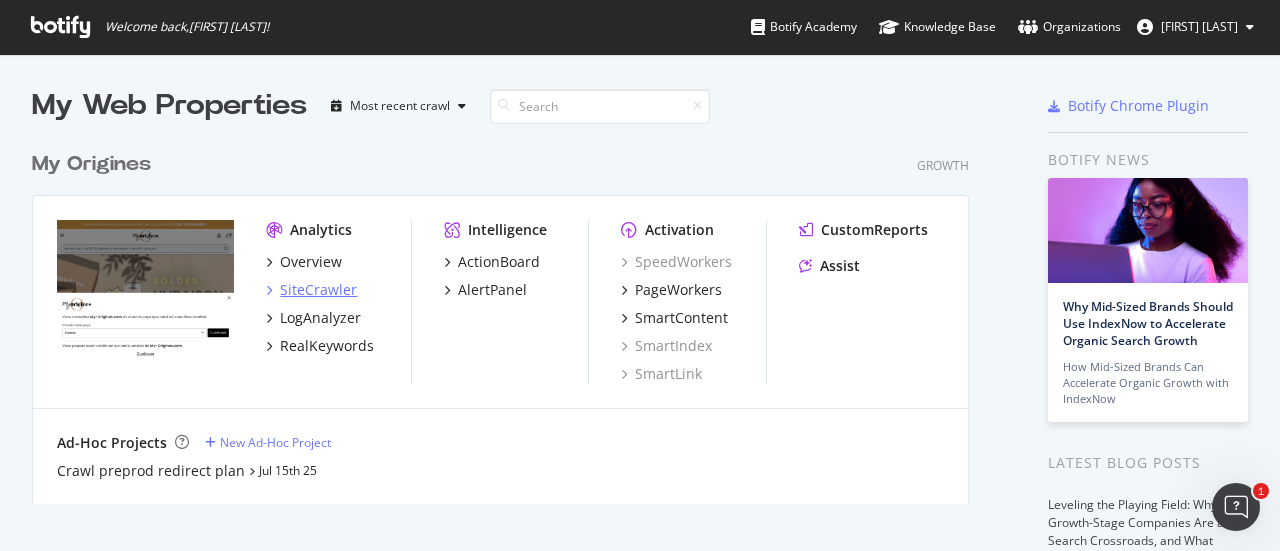 click on "SiteCrawler" at bounding box center [318, 290] 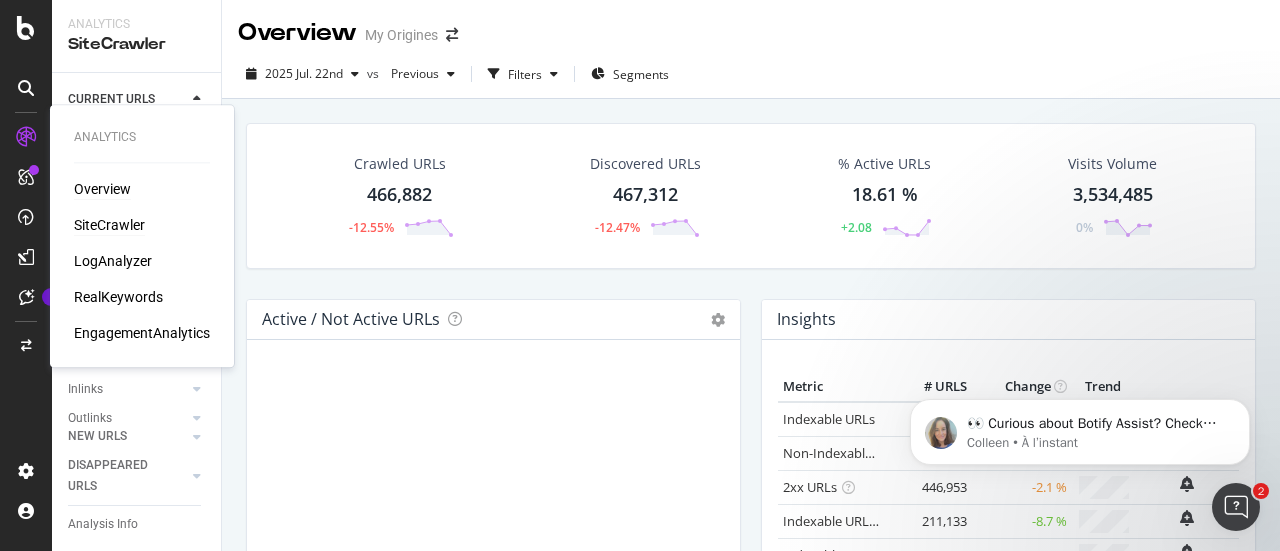 scroll, scrollTop: 0, scrollLeft: 0, axis: both 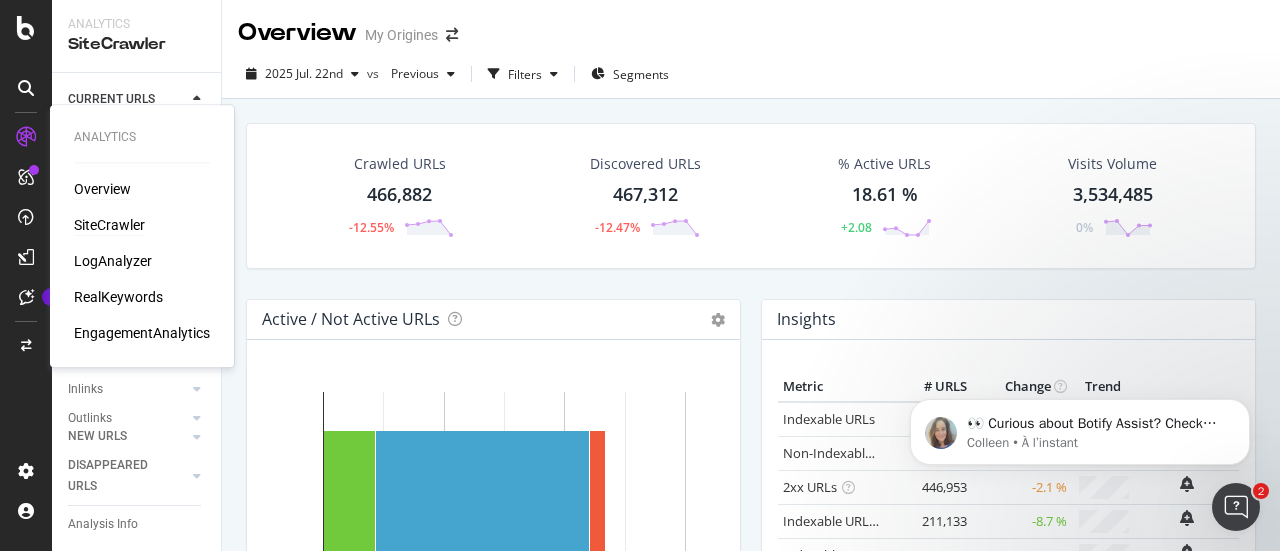 click on "Overview" at bounding box center (102, 189) 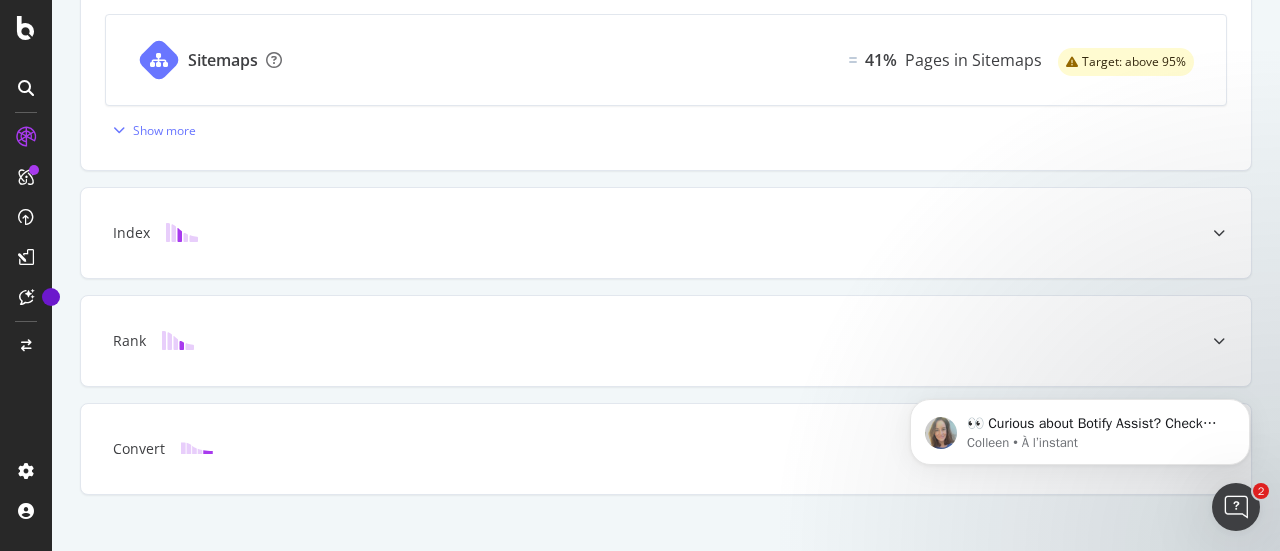 scroll, scrollTop: 997, scrollLeft: 0, axis: vertical 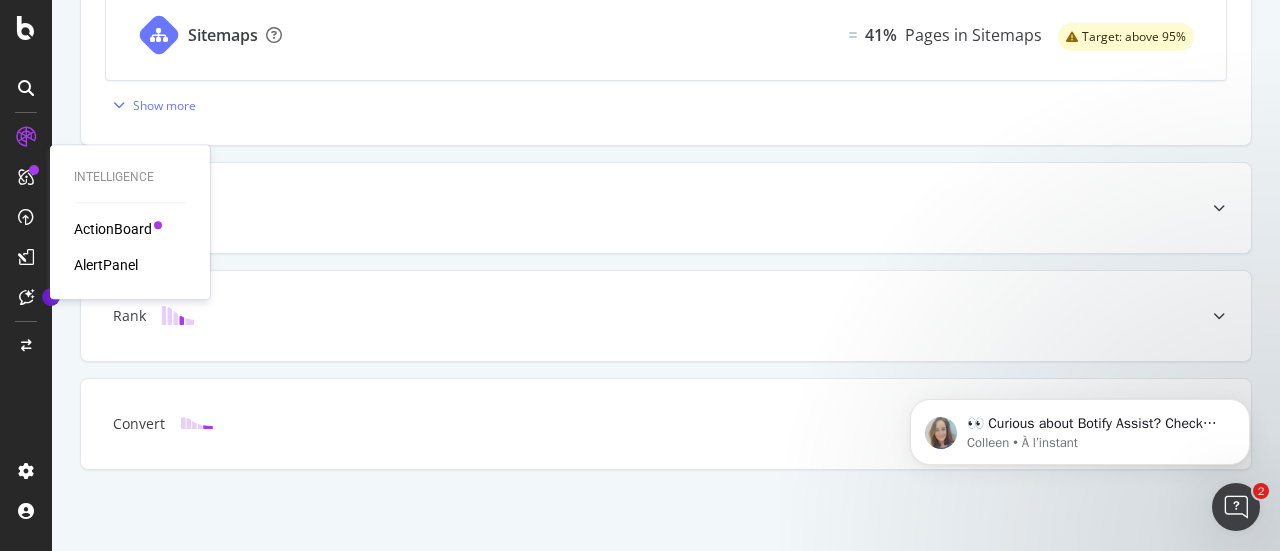 click on "ActionBoard" at bounding box center [113, 229] 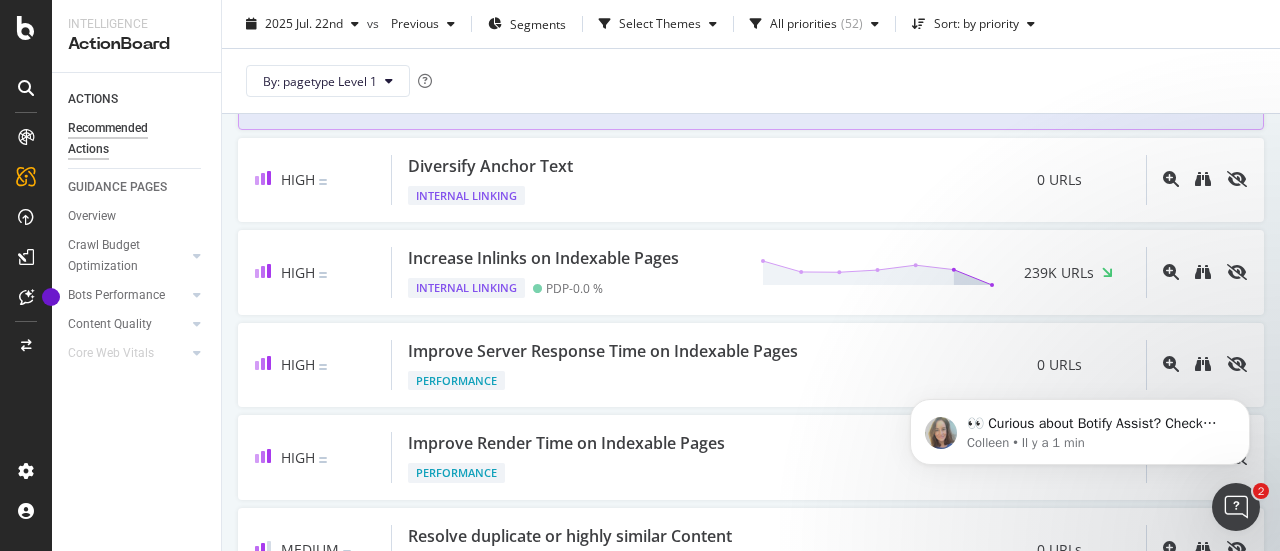 scroll, scrollTop: 313, scrollLeft: 0, axis: vertical 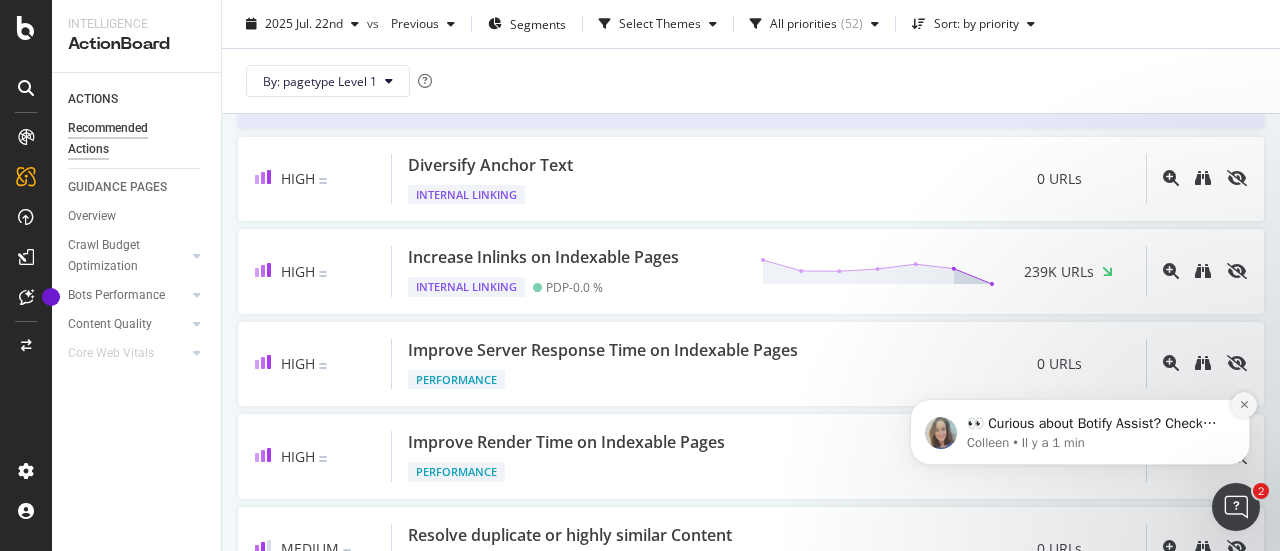 click 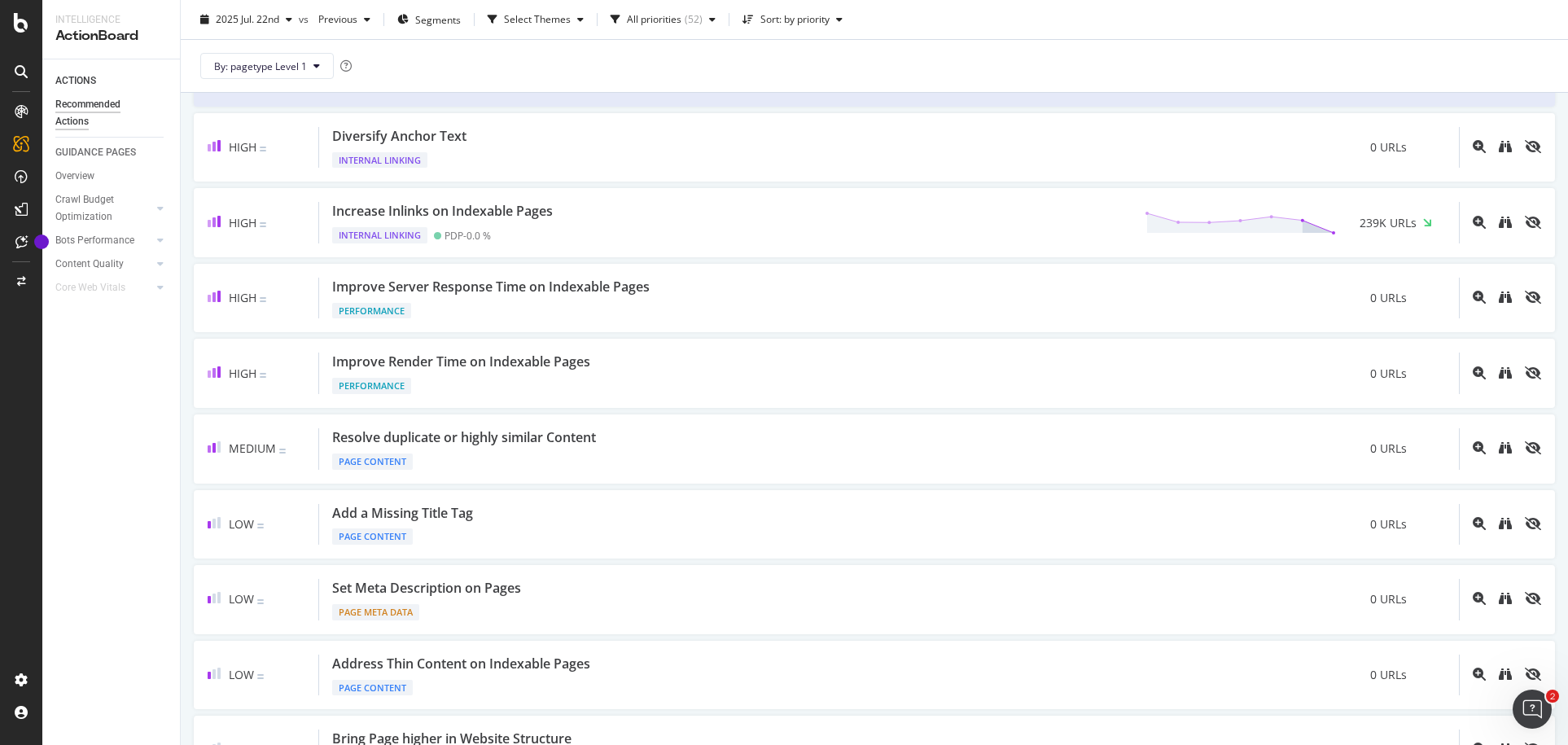 scroll, scrollTop: 253, scrollLeft: 0, axis: vertical 